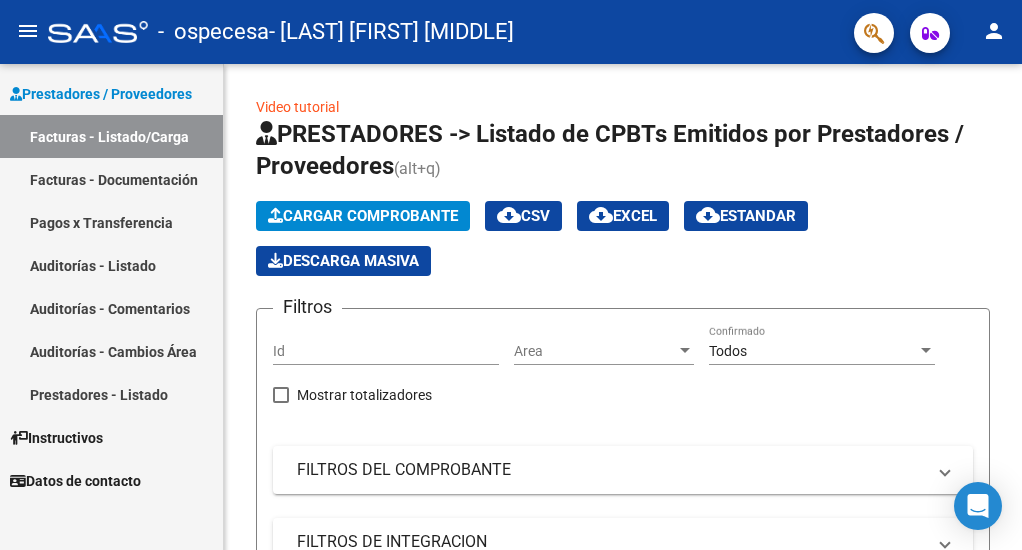 scroll, scrollTop: 0, scrollLeft: 0, axis: both 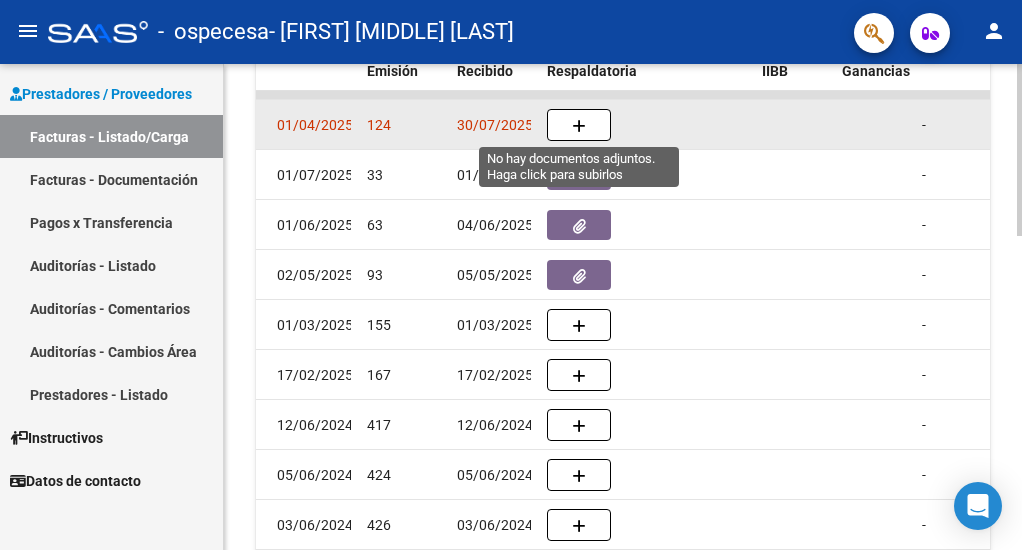 click 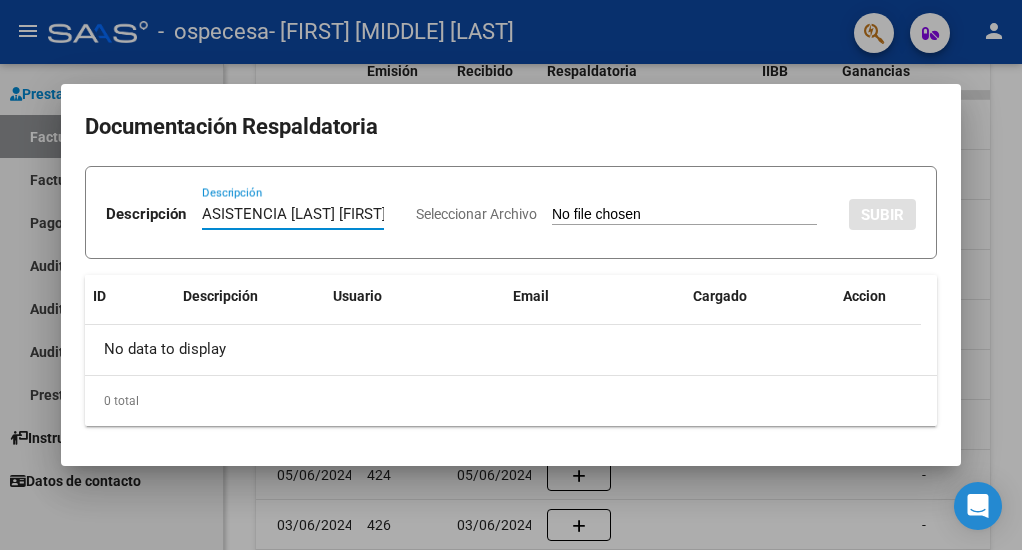 type on "ASISTENCIA [LAST] [FIRST] [MIDDLE] 2025" 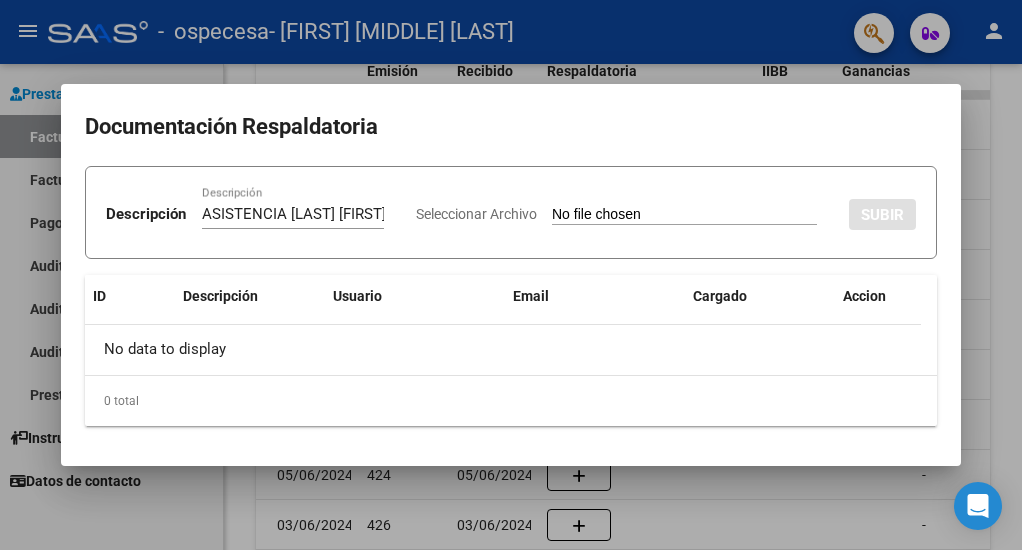 click on "Seleccionar Archivo" at bounding box center [684, 215] 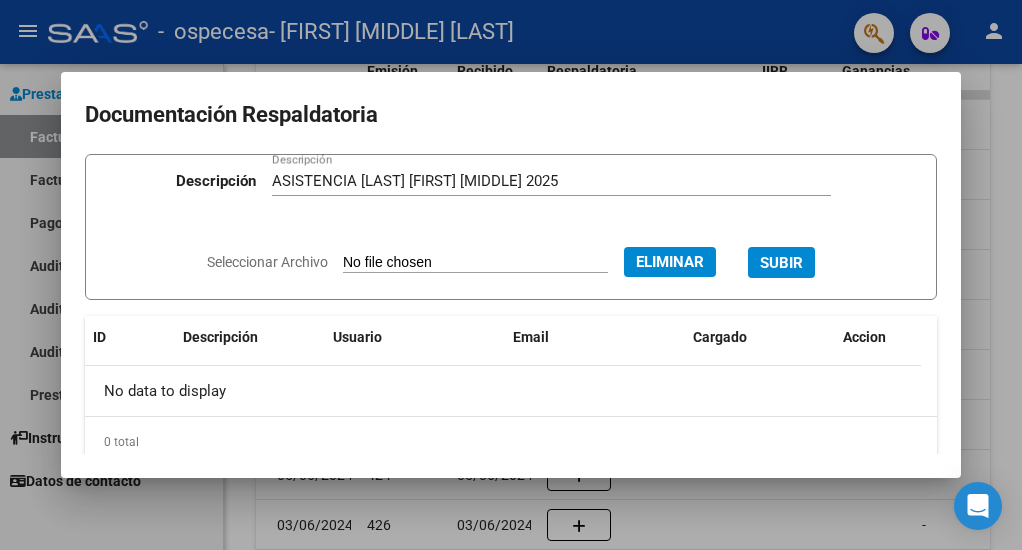 click on "SUBIR" at bounding box center [781, 262] 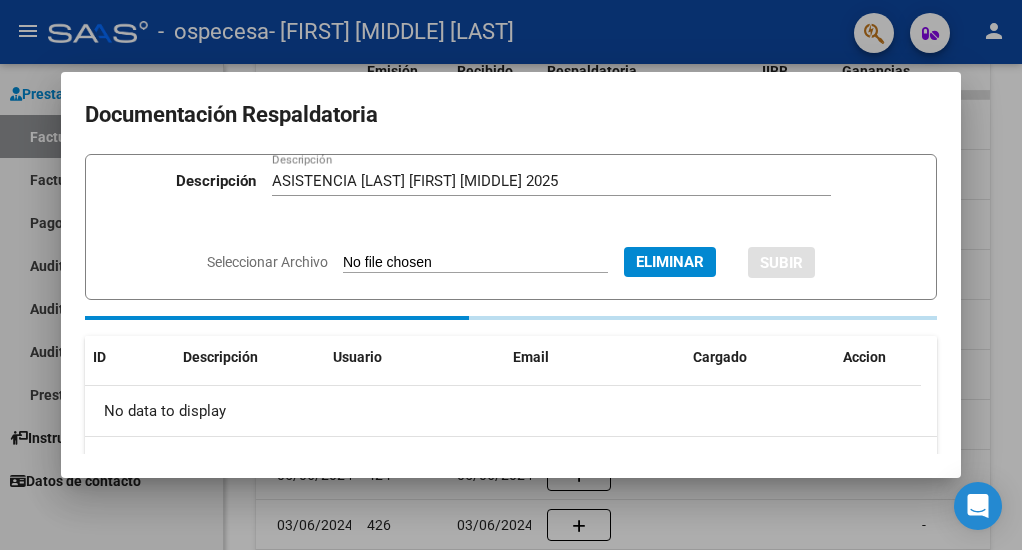 type 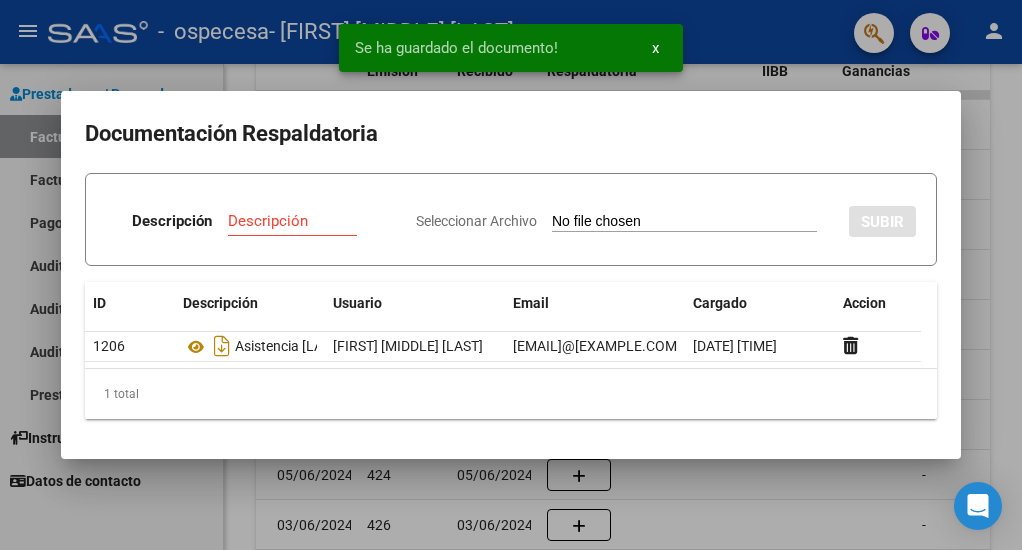 click at bounding box center (511, 275) 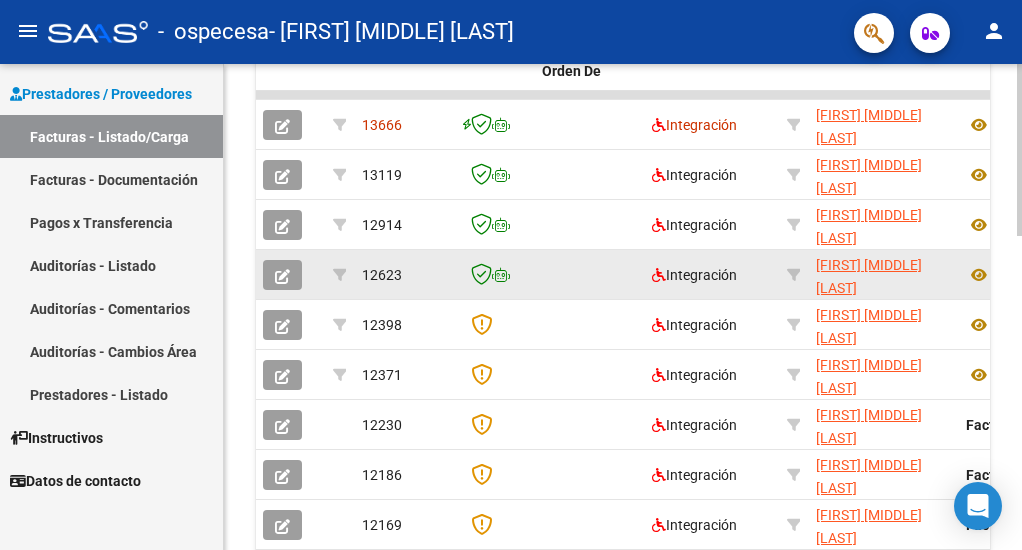 scroll, scrollTop: 0, scrollLeft: 0, axis: both 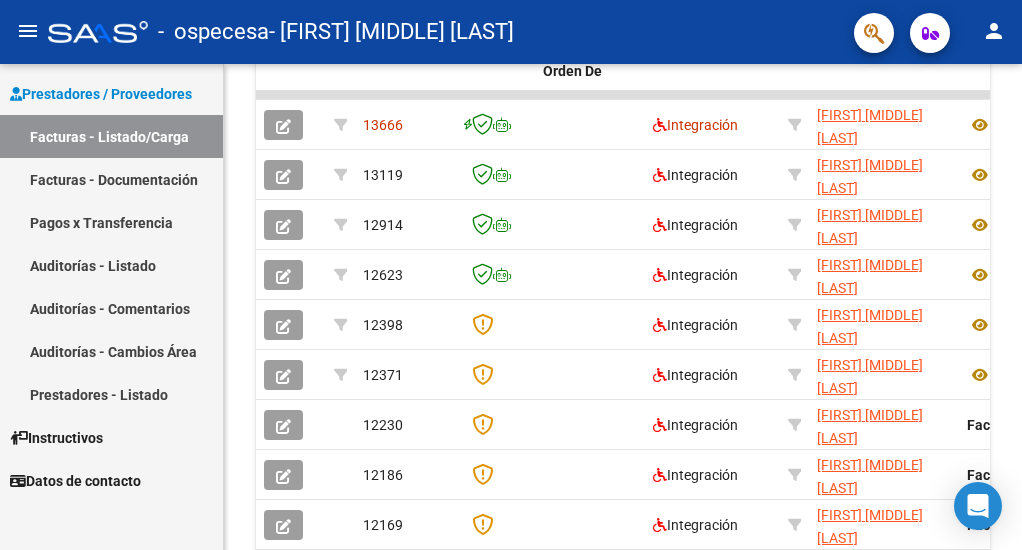 click on "Facturas - Documentación" at bounding box center [111, 179] 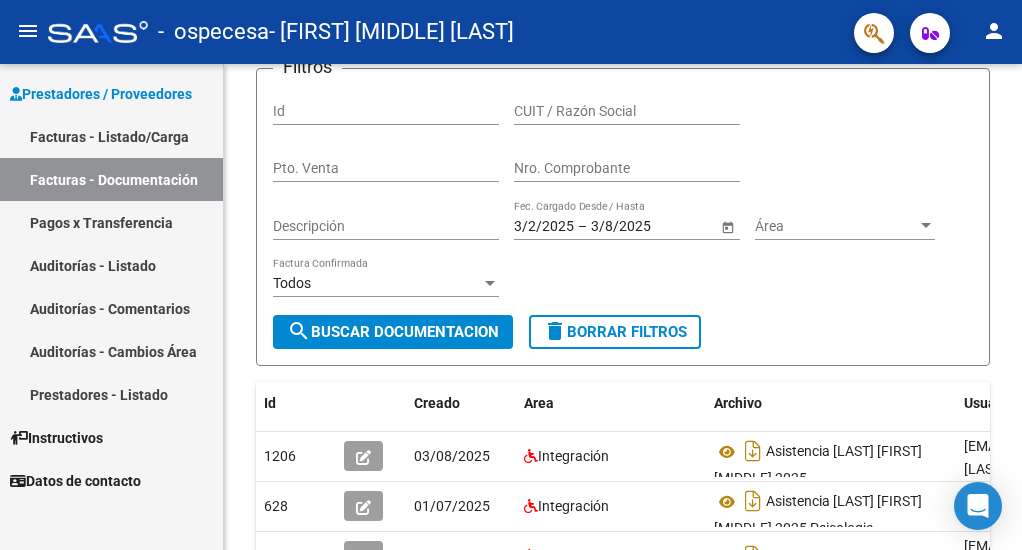 scroll, scrollTop: 358, scrollLeft: 0, axis: vertical 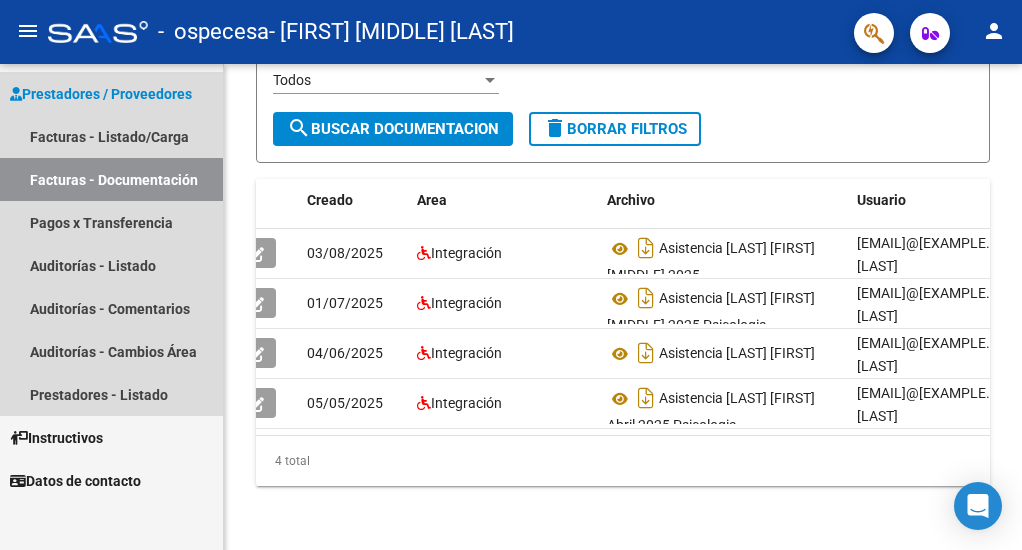 click on "Prestadores / Proveedores" at bounding box center [101, 94] 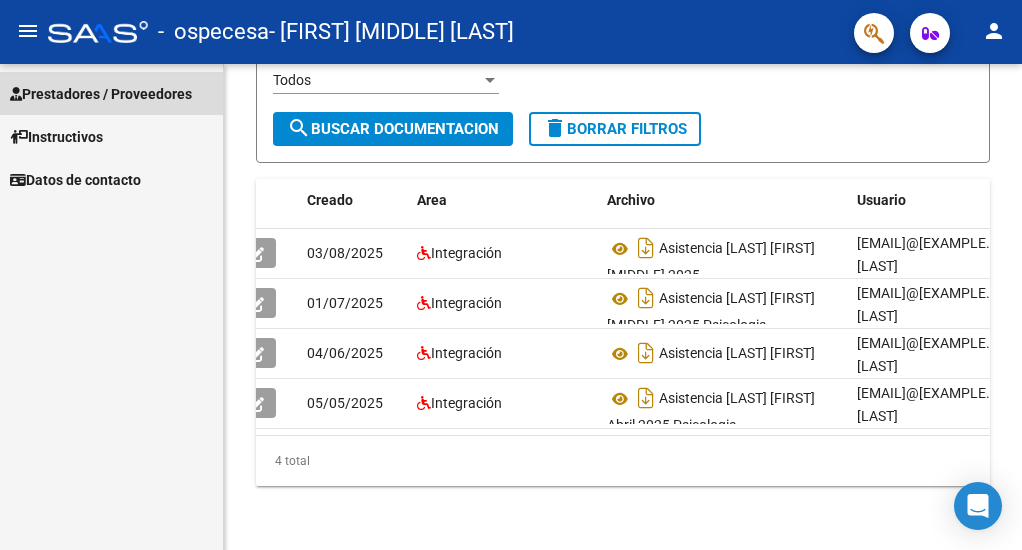 click on "Prestadores / Proveedores" at bounding box center [101, 94] 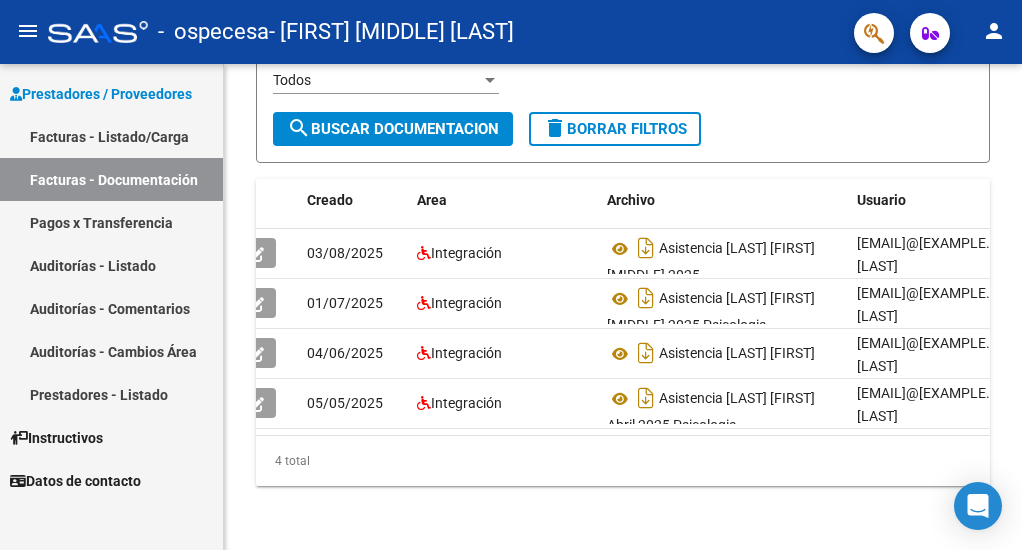 click on "Facturas - Listado/Carga" at bounding box center [111, 136] 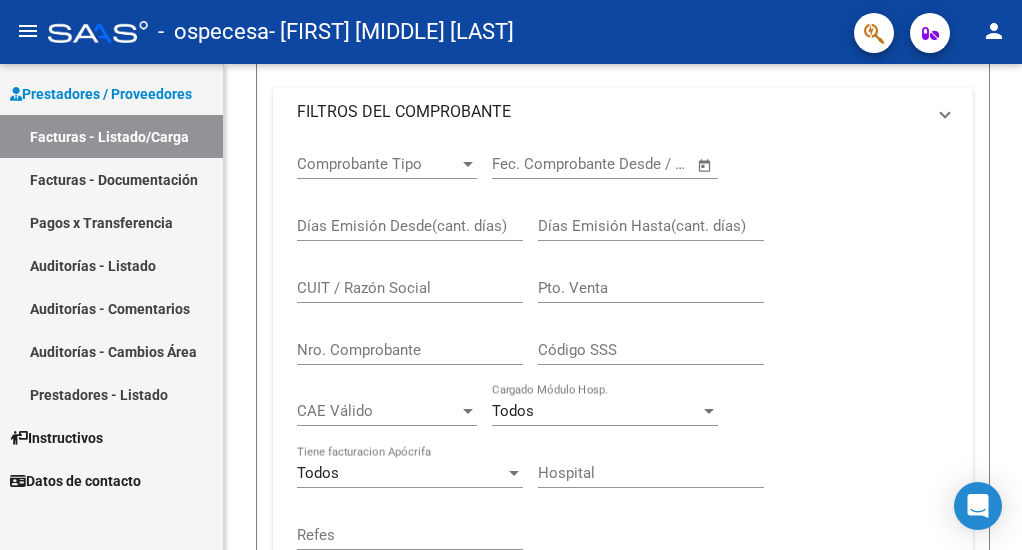 scroll, scrollTop: 0, scrollLeft: 0, axis: both 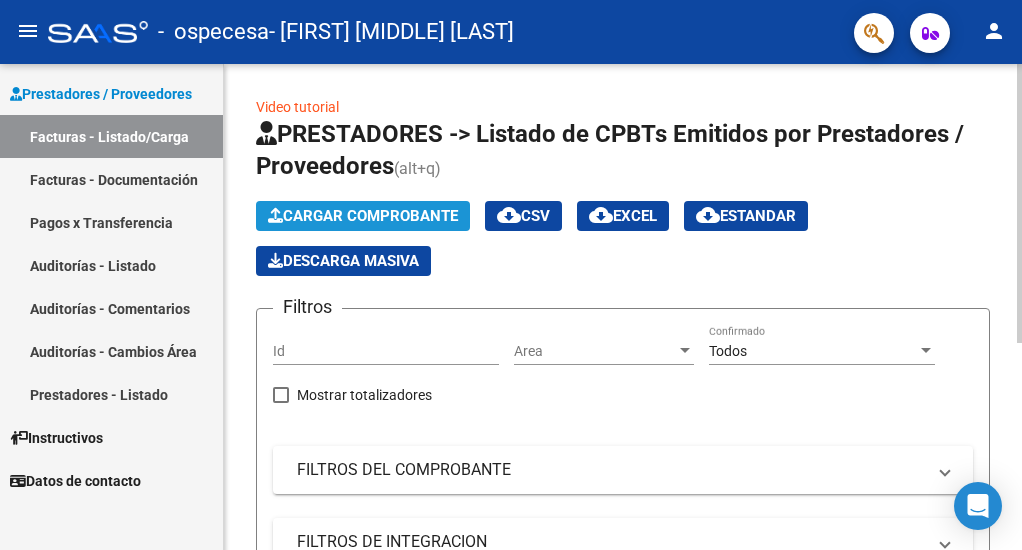 click on "Cargar Comprobante" 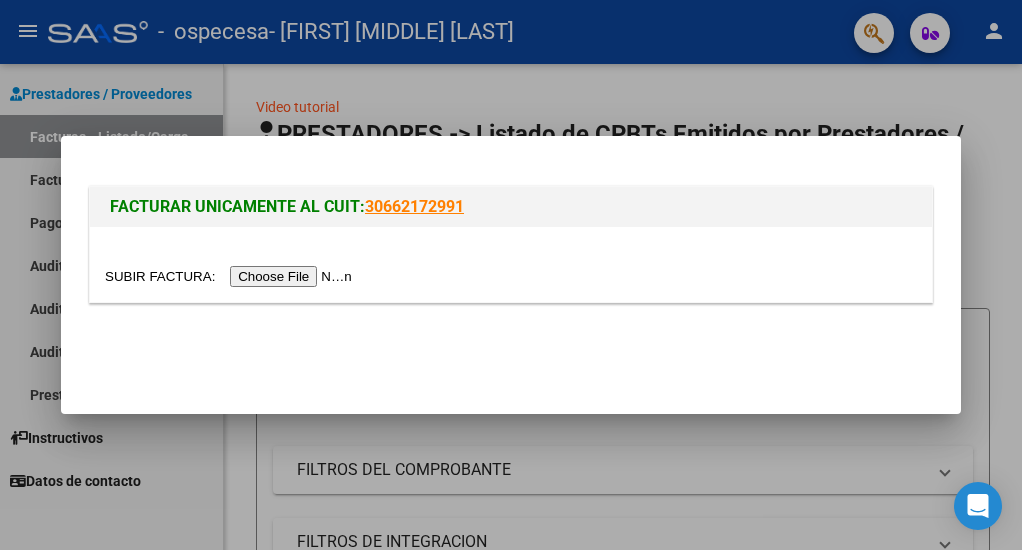 click at bounding box center [231, 276] 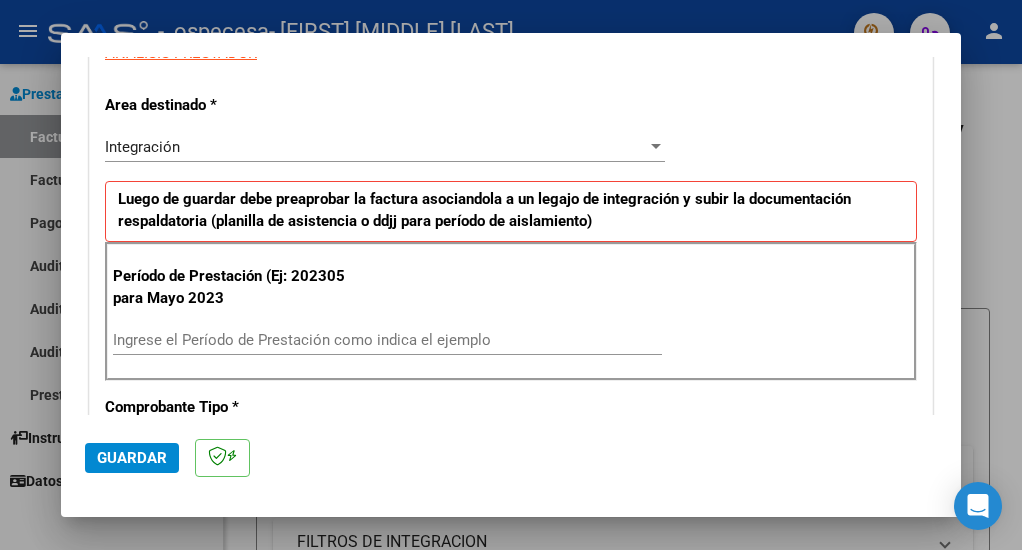 scroll, scrollTop: 400, scrollLeft: 0, axis: vertical 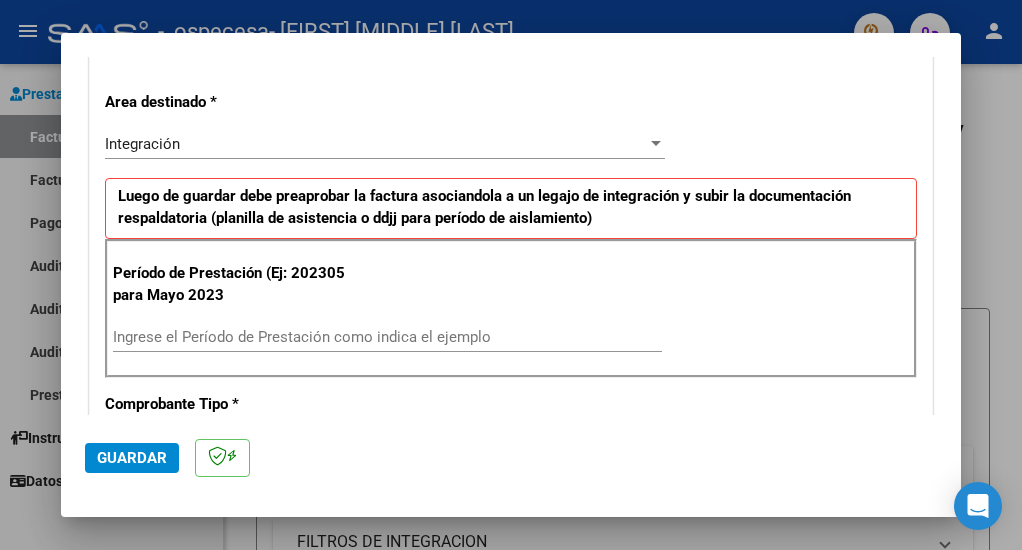 click on "Ingrese el Período de Prestación como indica el ejemplo" at bounding box center [387, 337] 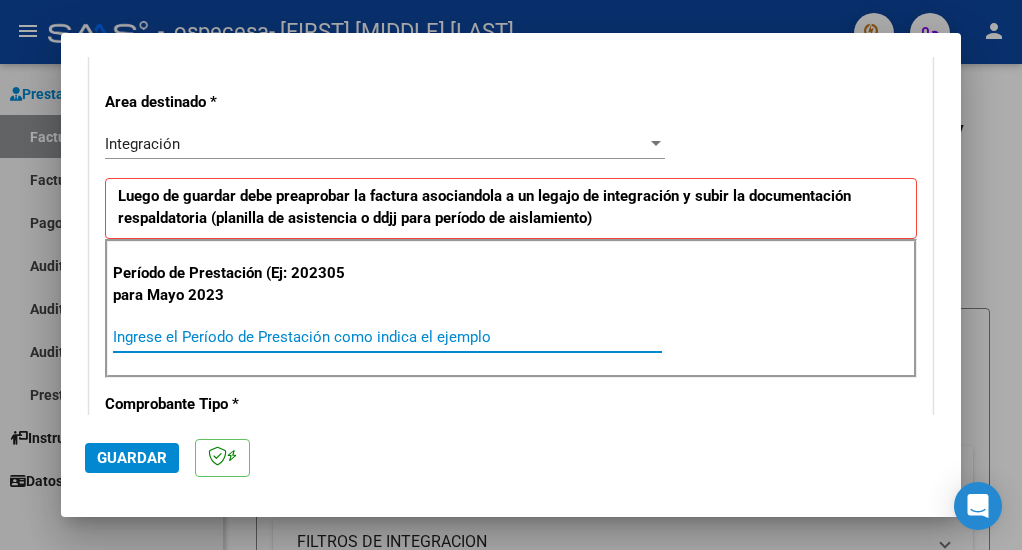 click on "Ingrese el Período de Prestación como indica el ejemplo" at bounding box center (387, 337) 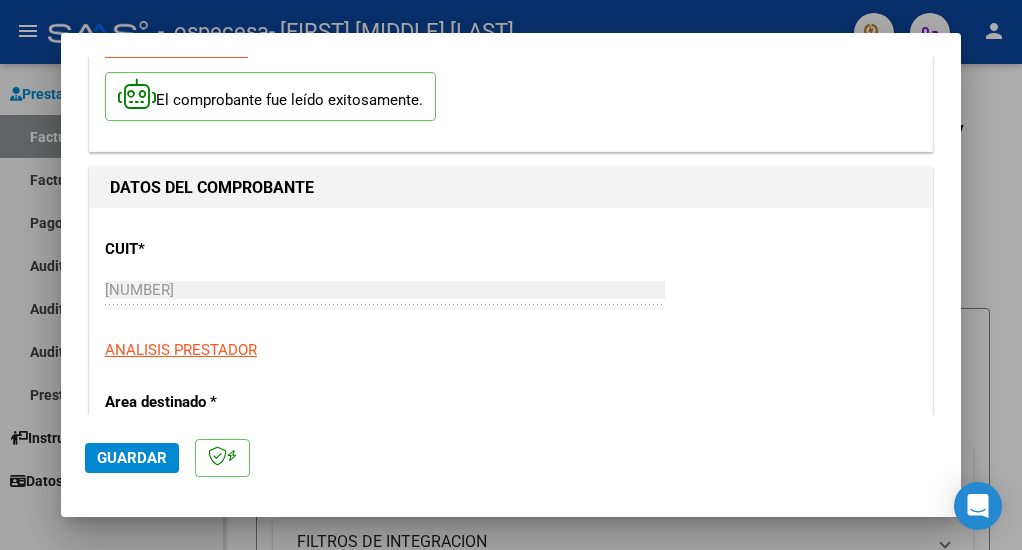 scroll, scrollTop: 200, scrollLeft: 0, axis: vertical 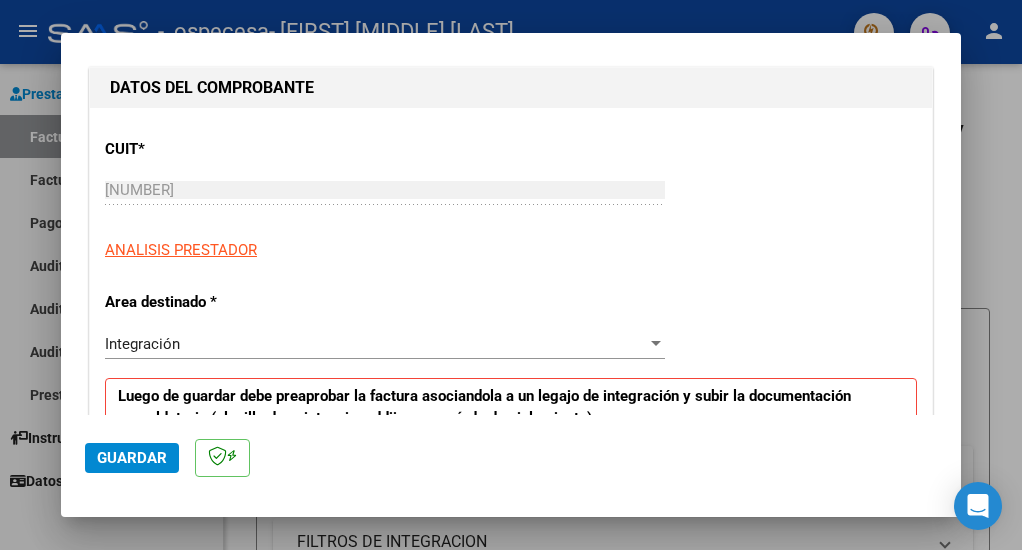 type on "202507" 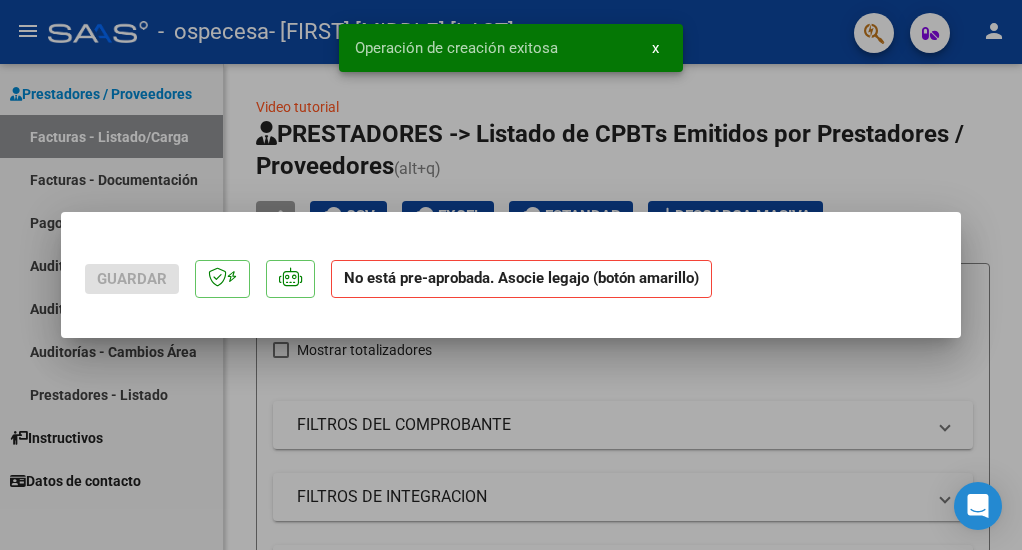 scroll, scrollTop: 0, scrollLeft: 0, axis: both 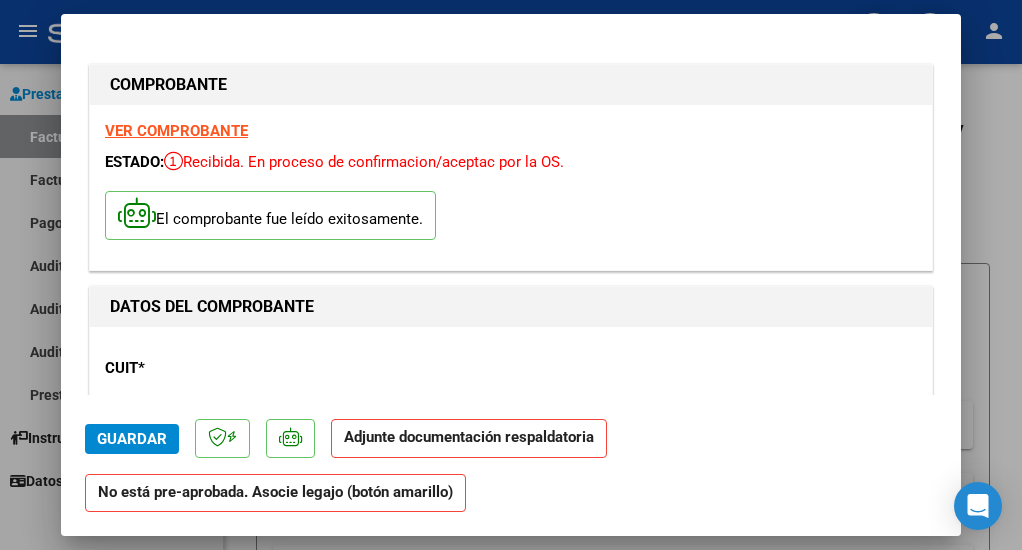 click on "Adjunte documentación respaldatoria" 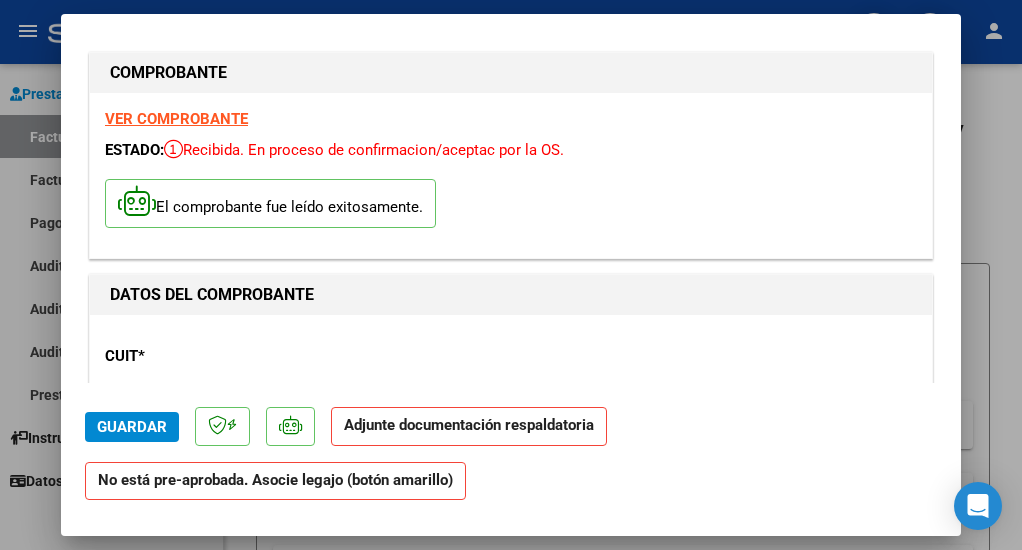 scroll, scrollTop: 14, scrollLeft: 0, axis: vertical 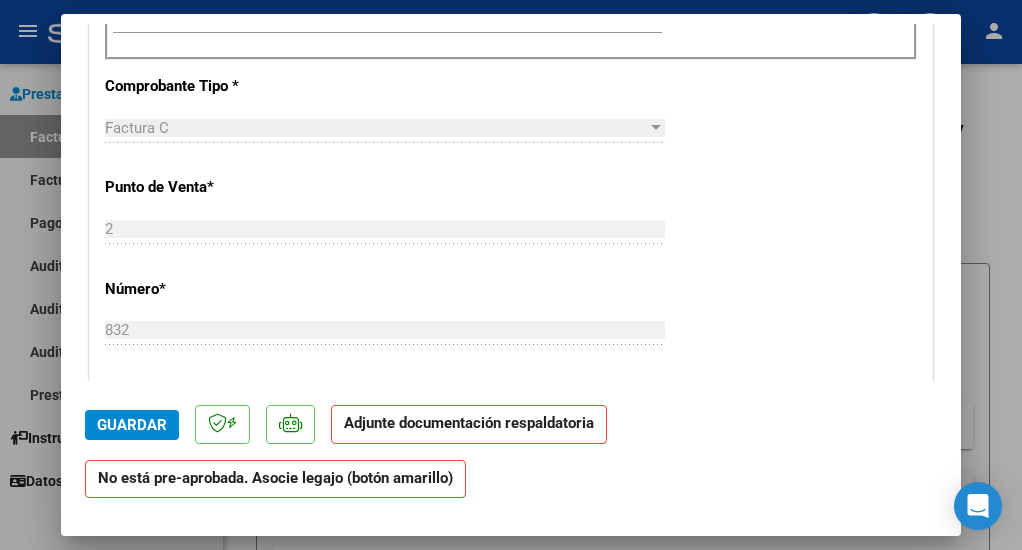 click on "Adjunte documentación respaldatoria" 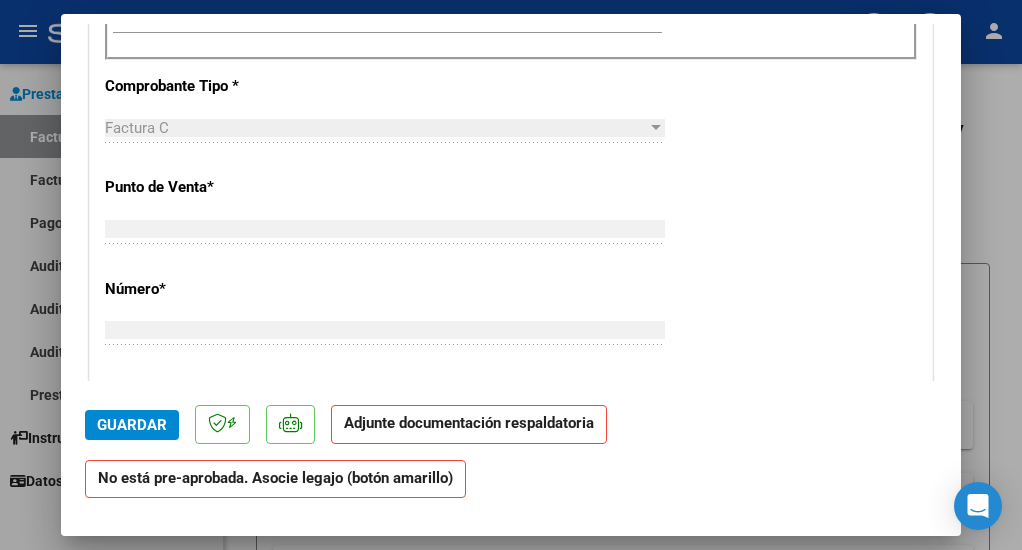 scroll, scrollTop: 660, scrollLeft: 0, axis: vertical 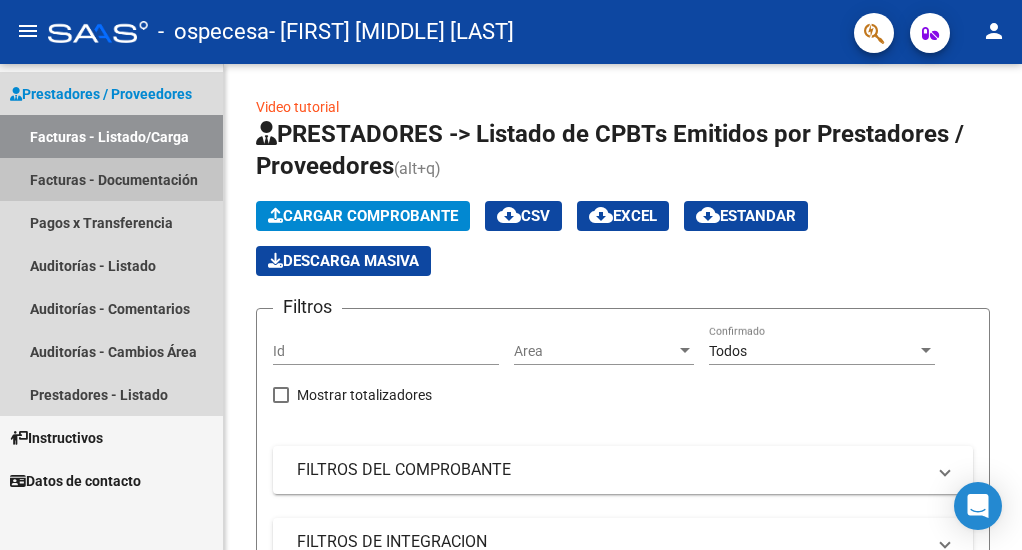 click on "Facturas - Documentación" at bounding box center [111, 179] 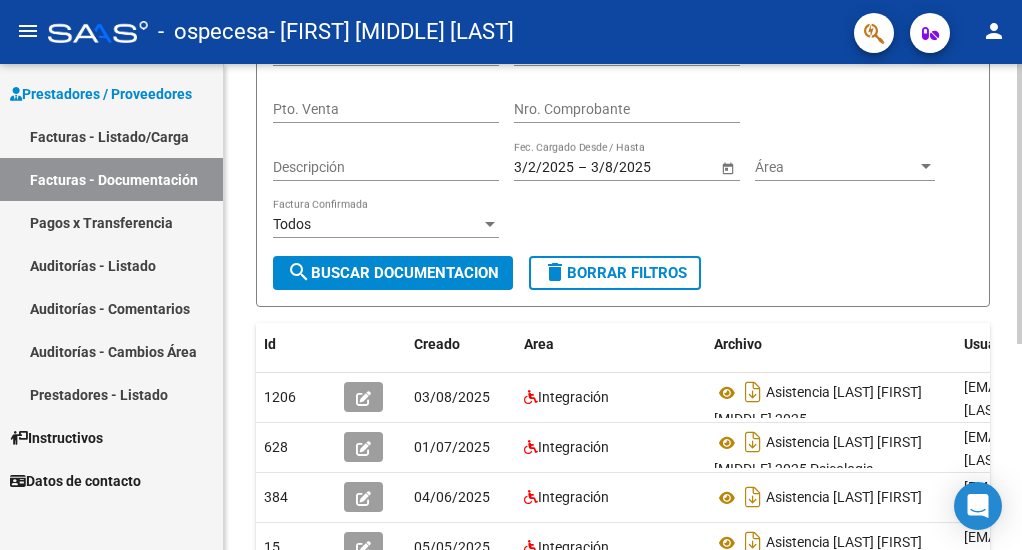 scroll, scrollTop: 300, scrollLeft: 0, axis: vertical 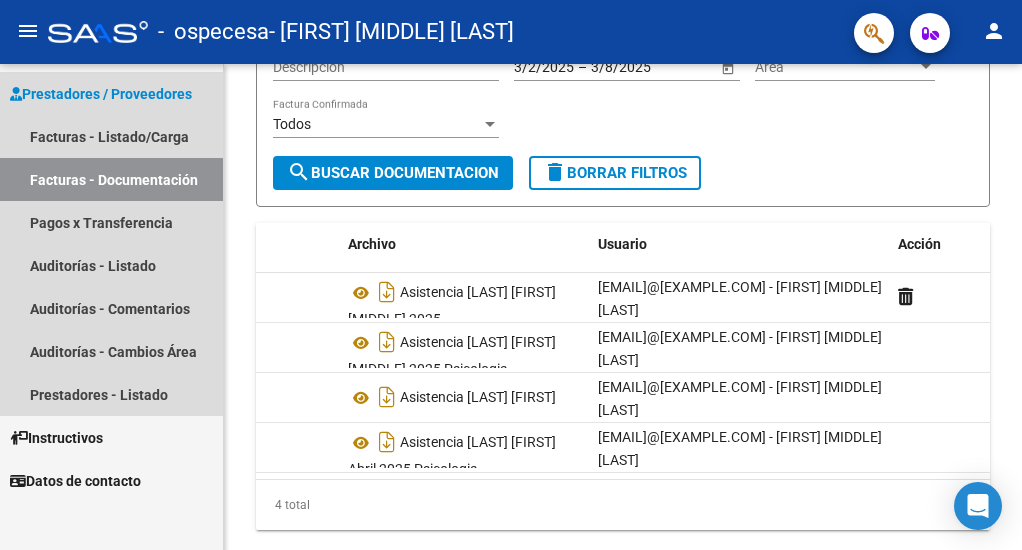 click on "Prestadores / Proveedores" at bounding box center (111, 93) 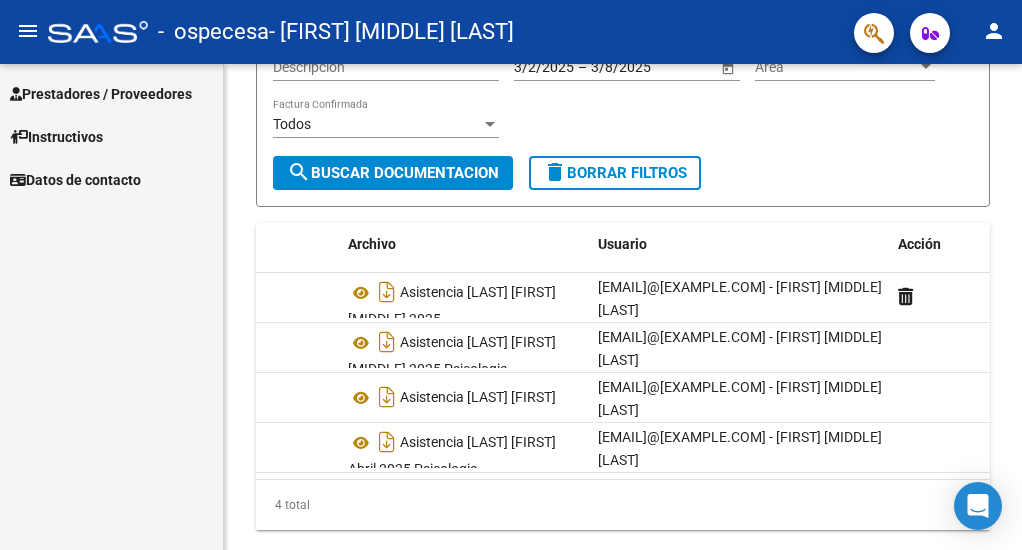 click on "Prestadores / Proveedores" at bounding box center (101, 94) 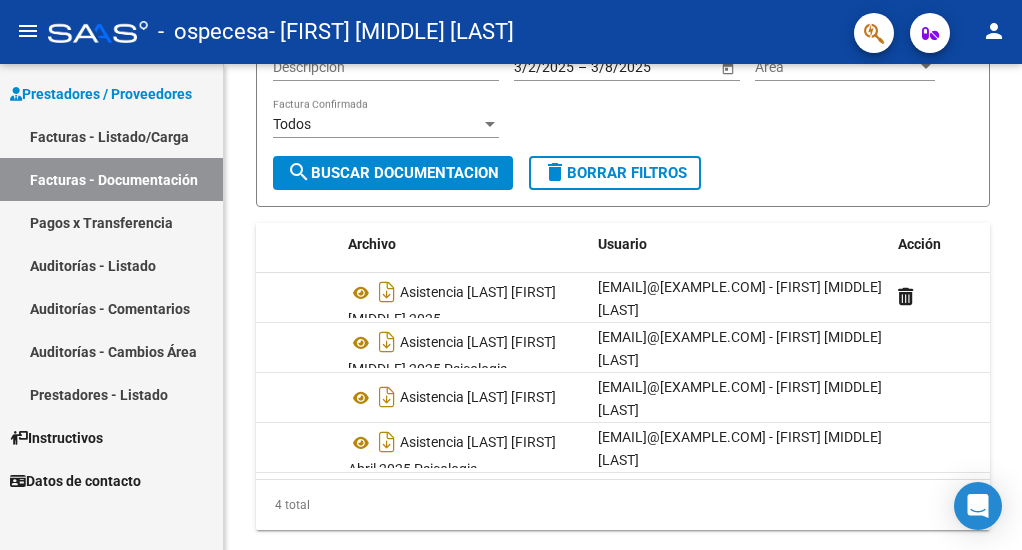 click on "Facturas - Listado/Carga" at bounding box center (111, 136) 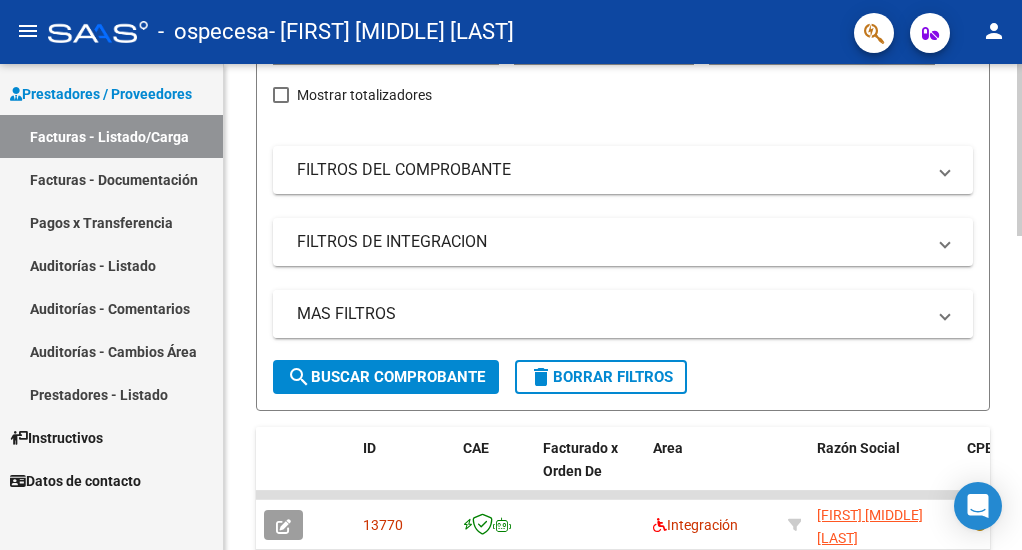 scroll, scrollTop: 500, scrollLeft: 0, axis: vertical 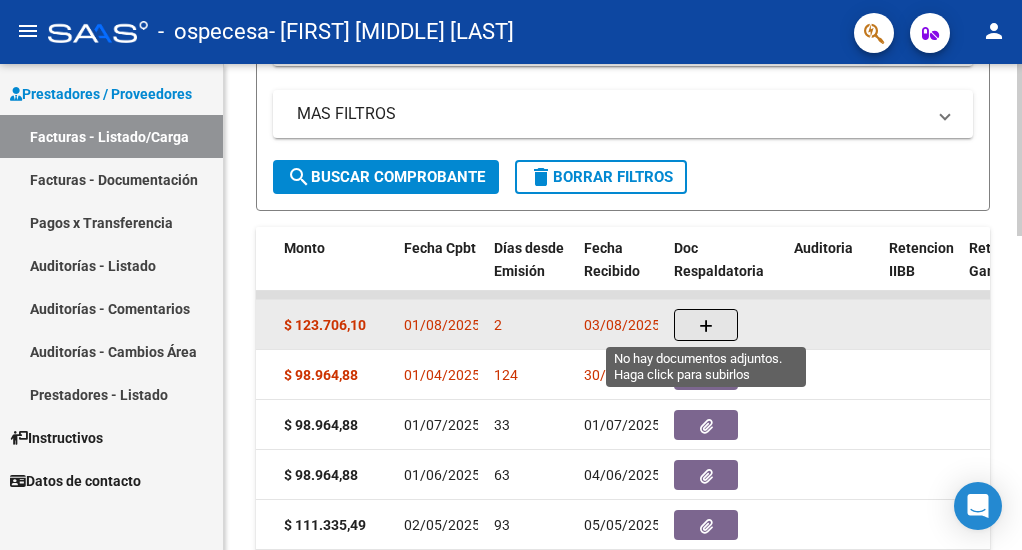 click 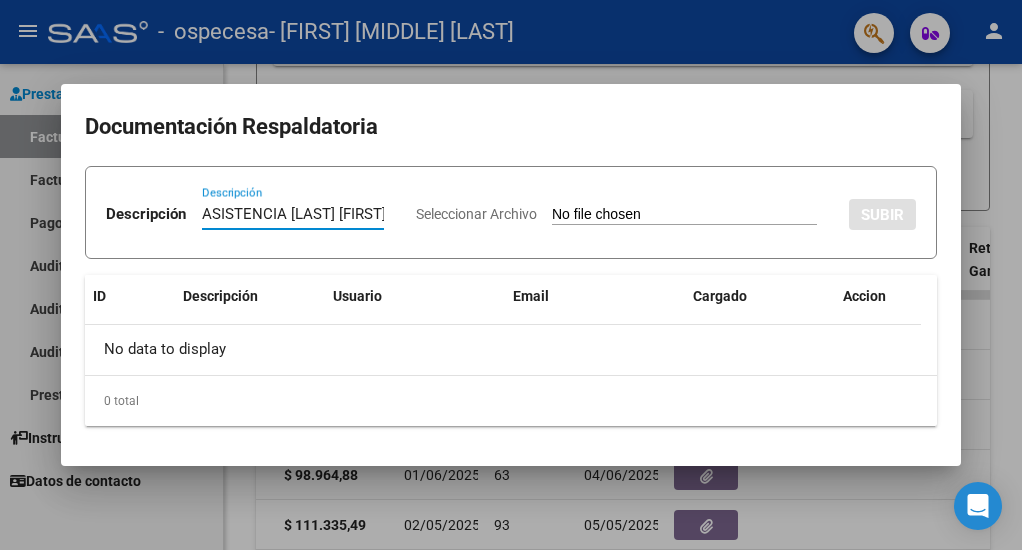 type on "ASISTENCIA [LAST] [FIRST] [MIDDLE] 2025" 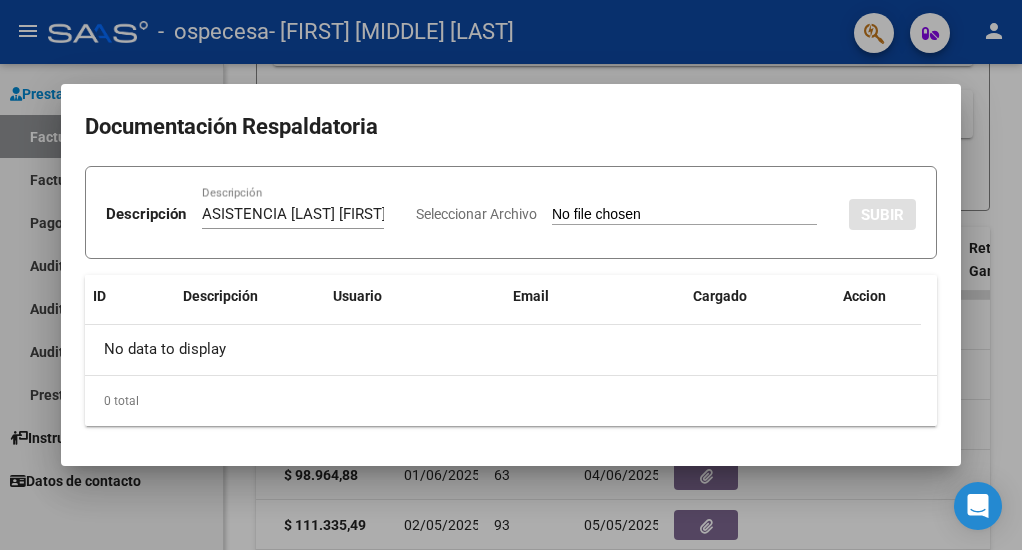 type on "C:\fakepath\ASISTENCIA [LAST] [FIRST] [MIDDLE].pdf" 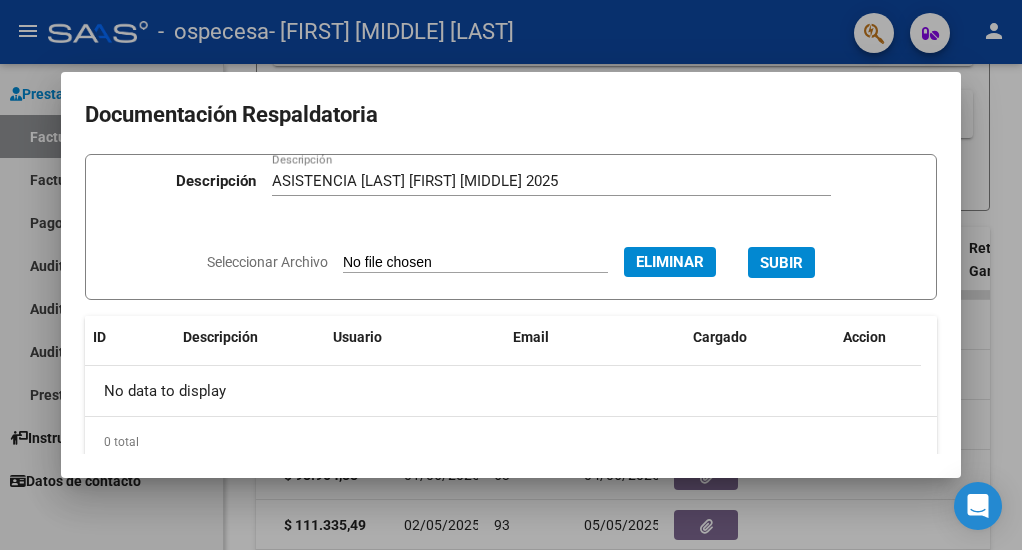 click on "SUBIR" at bounding box center (781, 263) 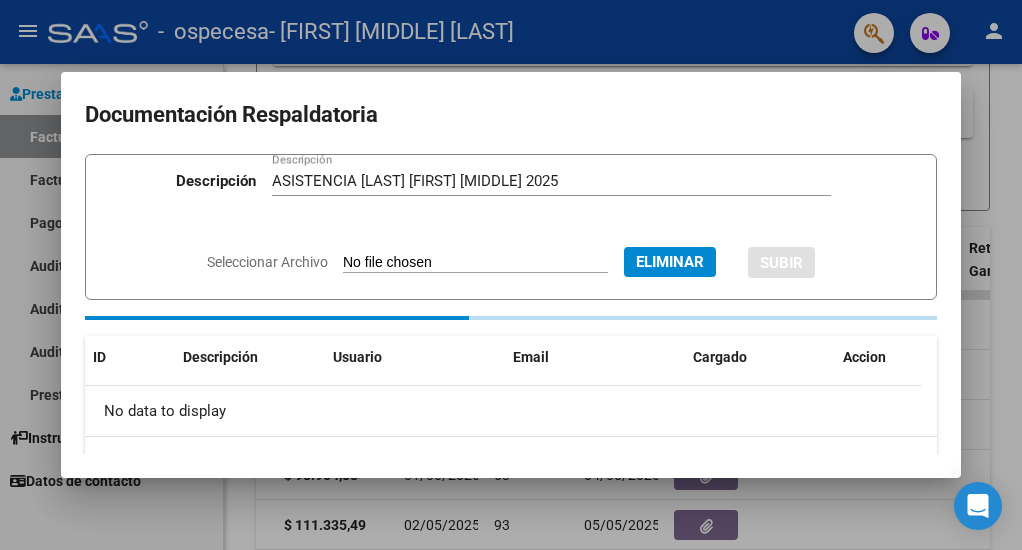 type 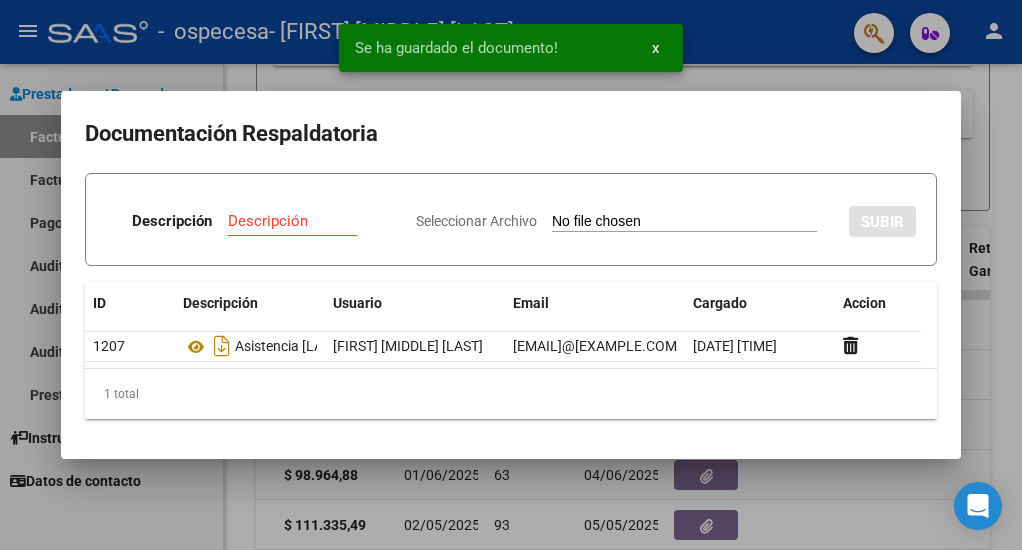 scroll, scrollTop: 30, scrollLeft: 0, axis: vertical 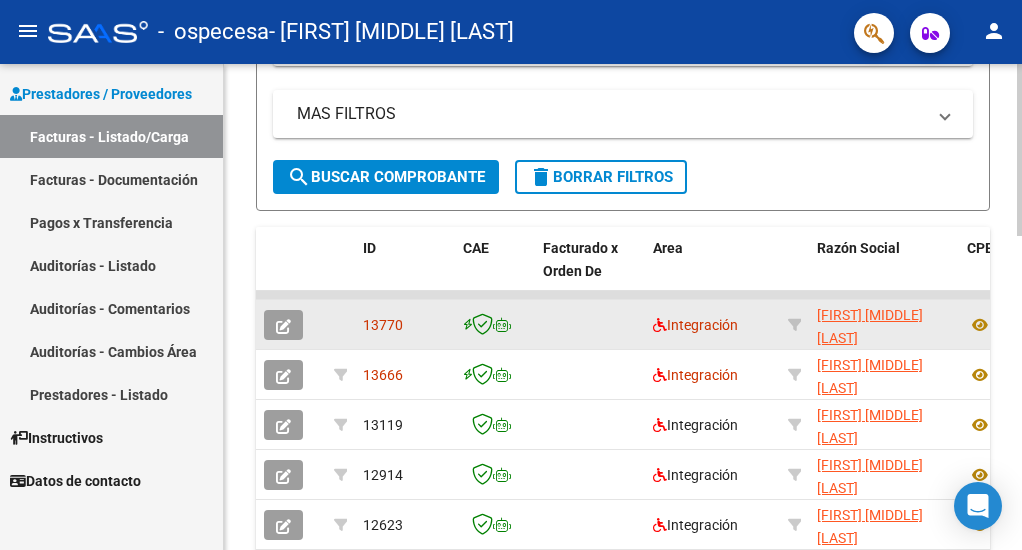 click 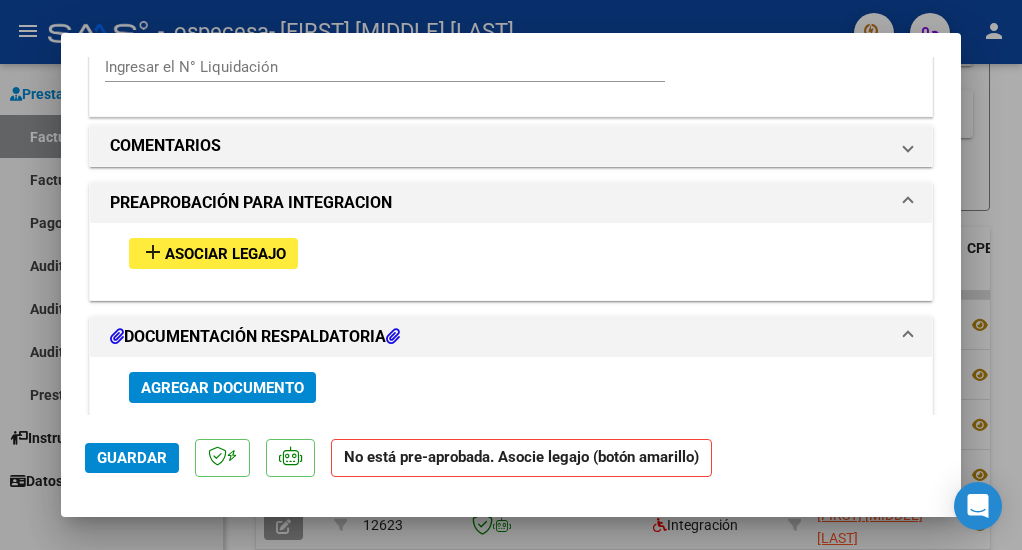 scroll, scrollTop: 1700, scrollLeft: 0, axis: vertical 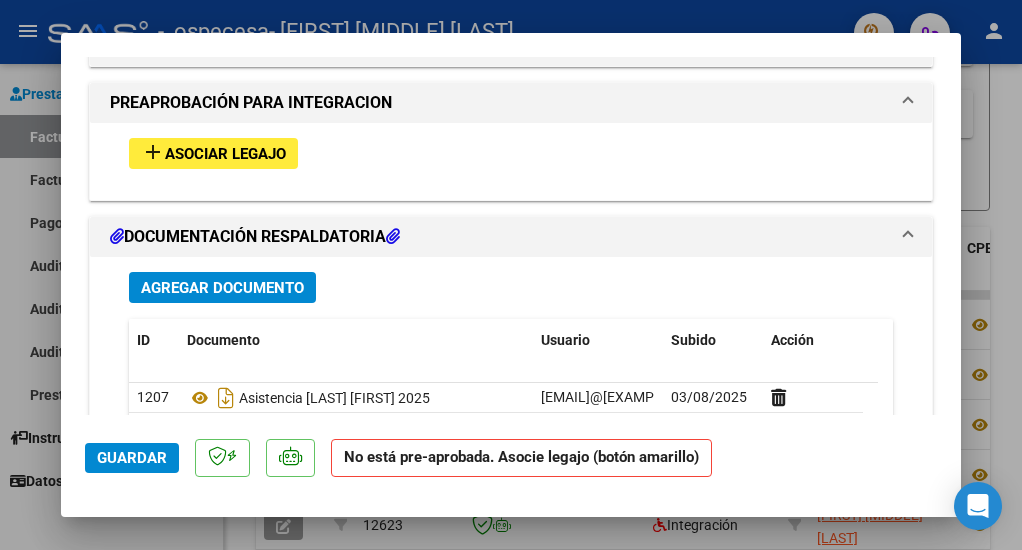 click on "Asociar Legajo" at bounding box center [225, 154] 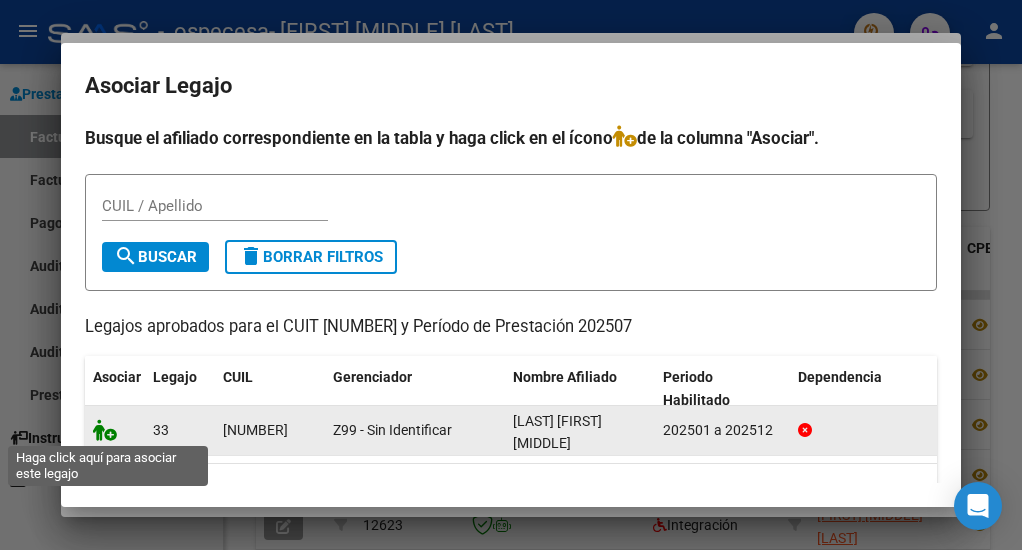 click 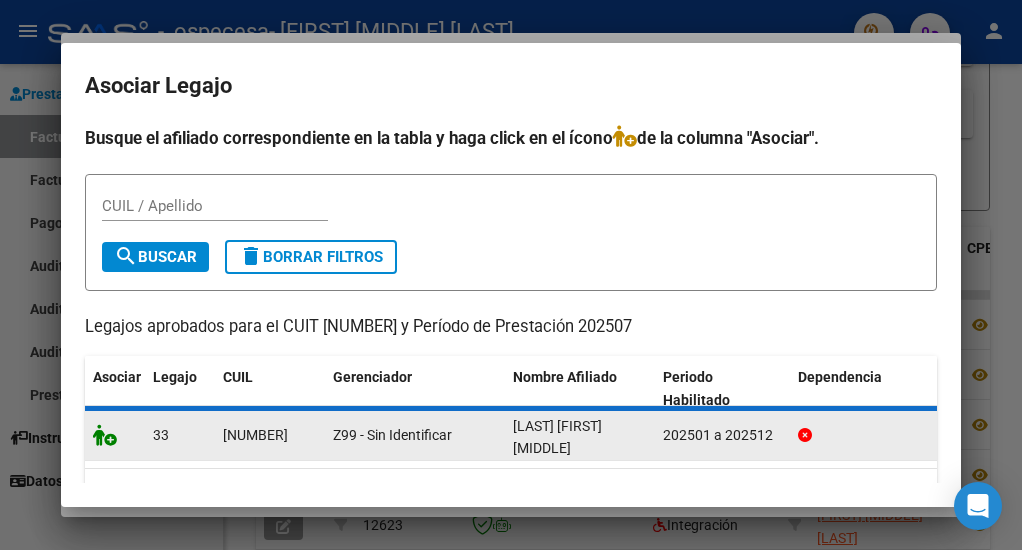 scroll, scrollTop: 1752, scrollLeft: 0, axis: vertical 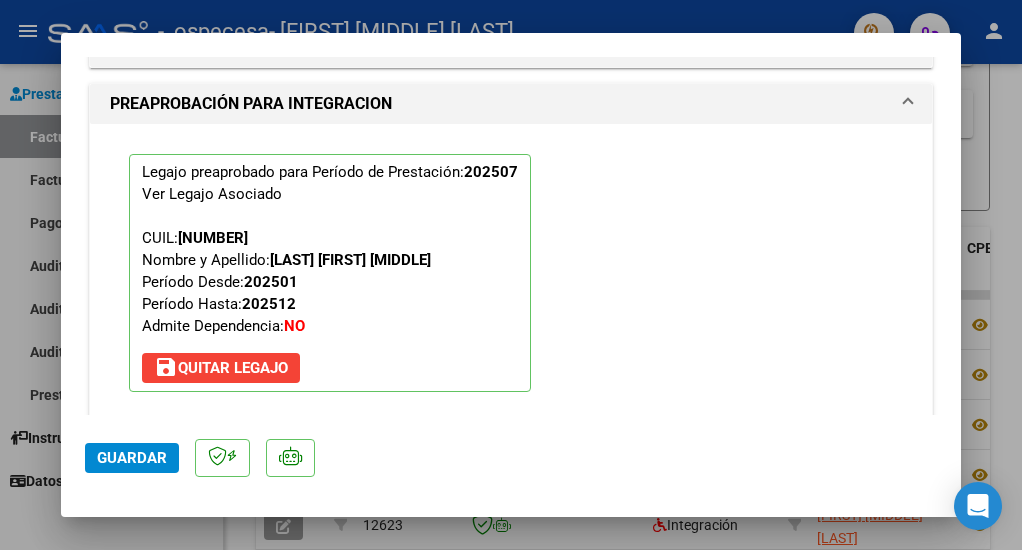click on "Guardar" 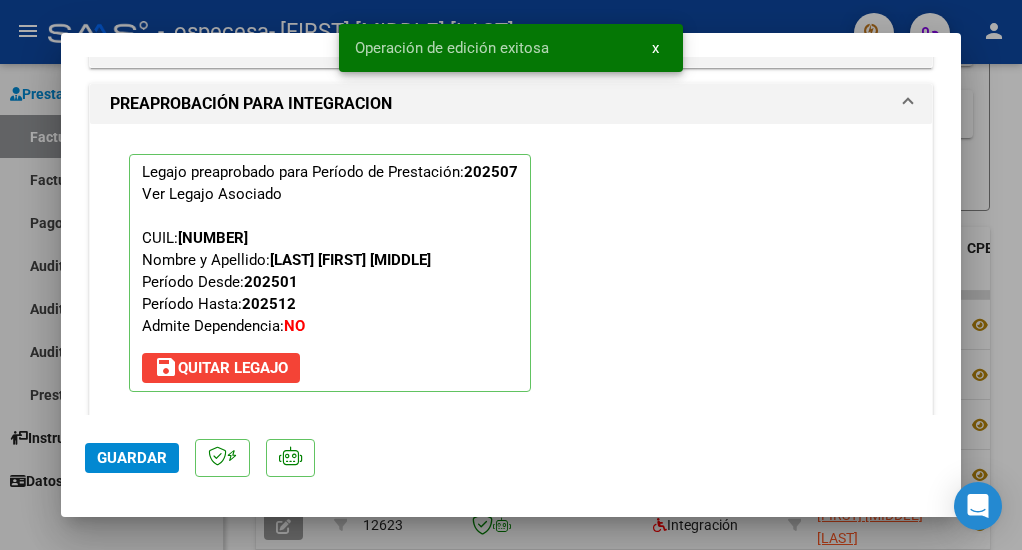 click at bounding box center [511, 275] 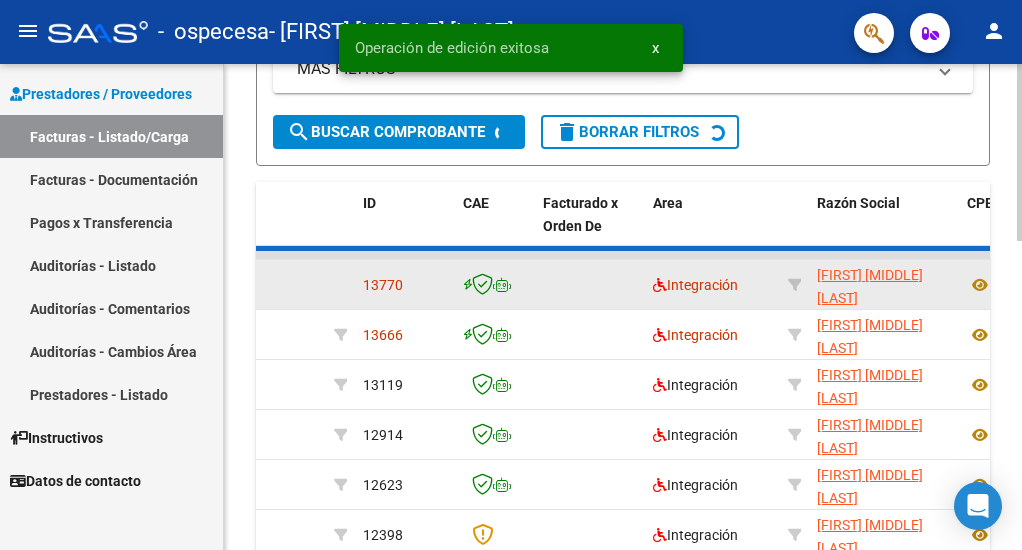 scroll, scrollTop: 500, scrollLeft: 0, axis: vertical 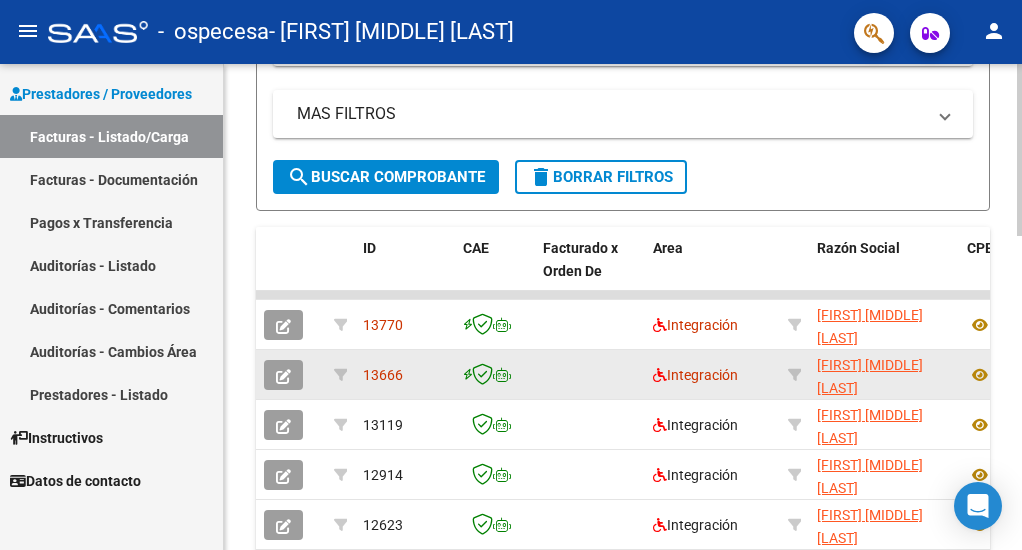 click 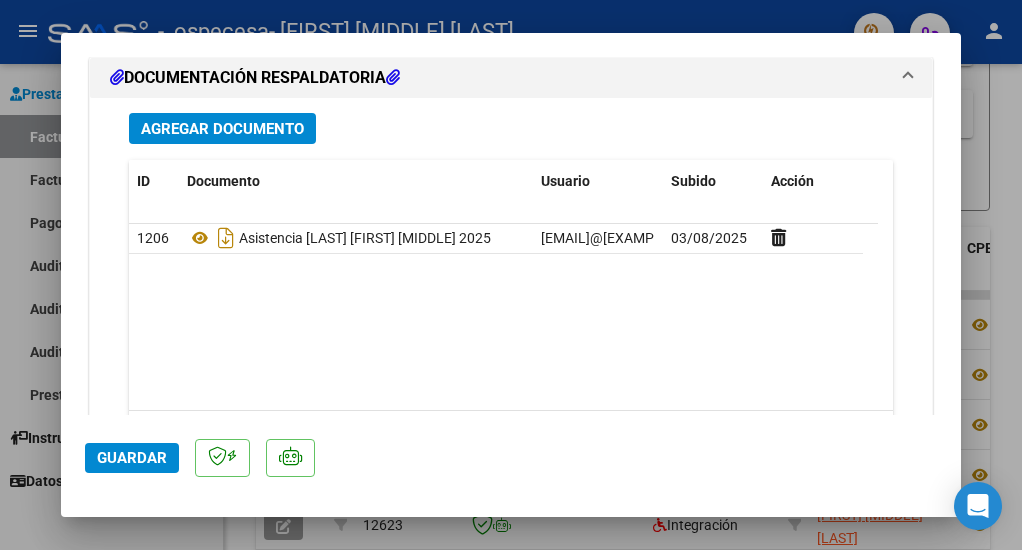 scroll, scrollTop: 2586, scrollLeft: 0, axis: vertical 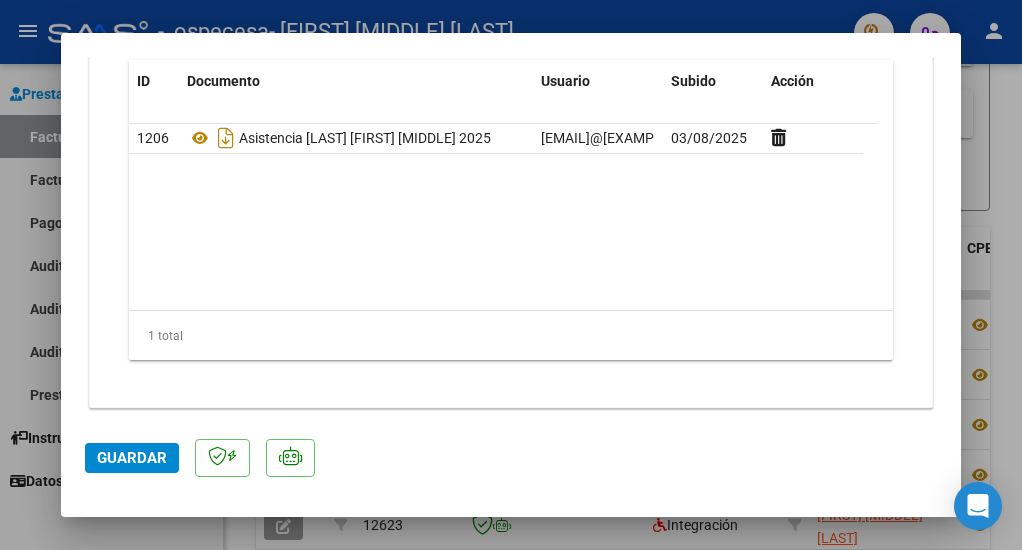 click at bounding box center [511, 275] 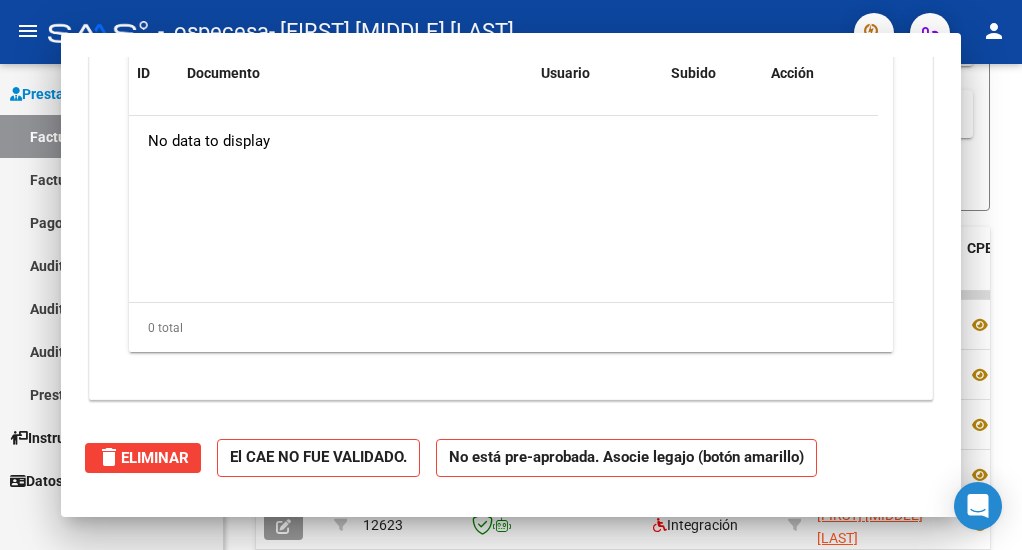 scroll, scrollTop: 1814, scrollLeft: 0, axis: vertical 